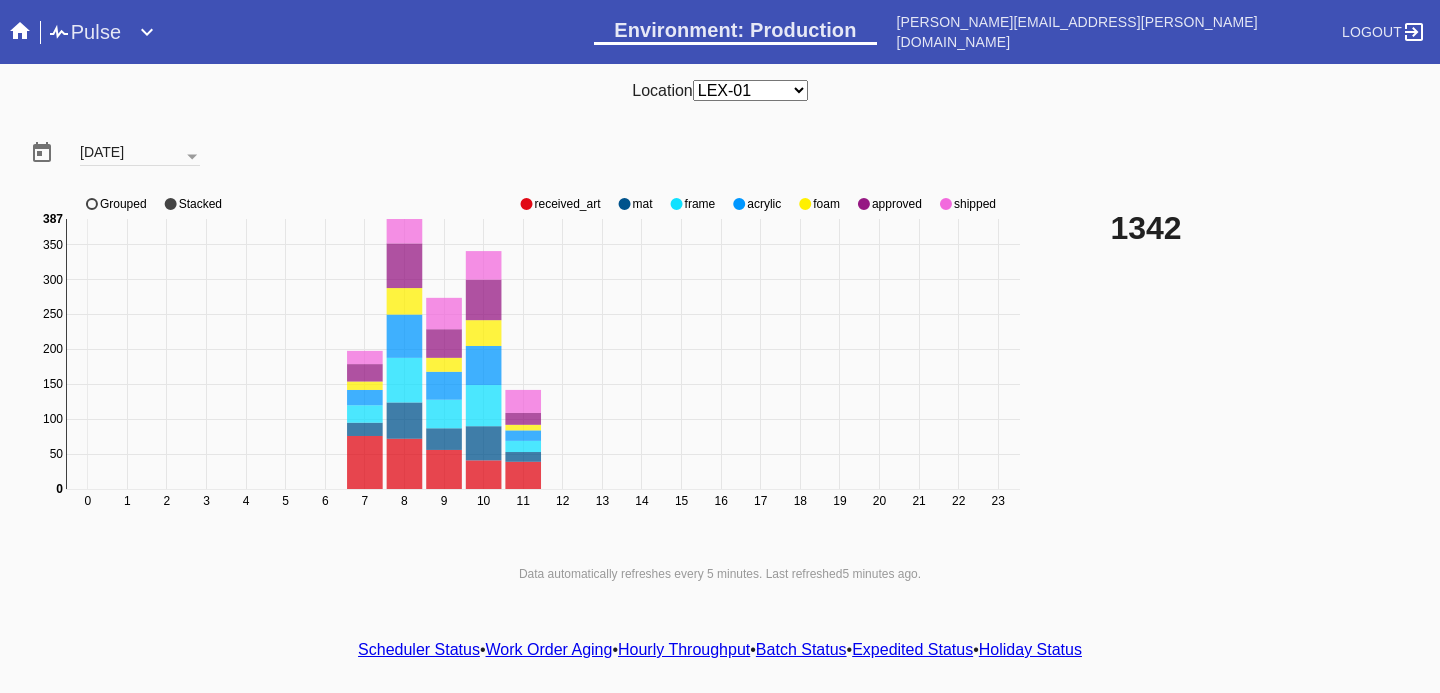 scroll, scrollTop: 0, scrollLeft: 0, axis: both 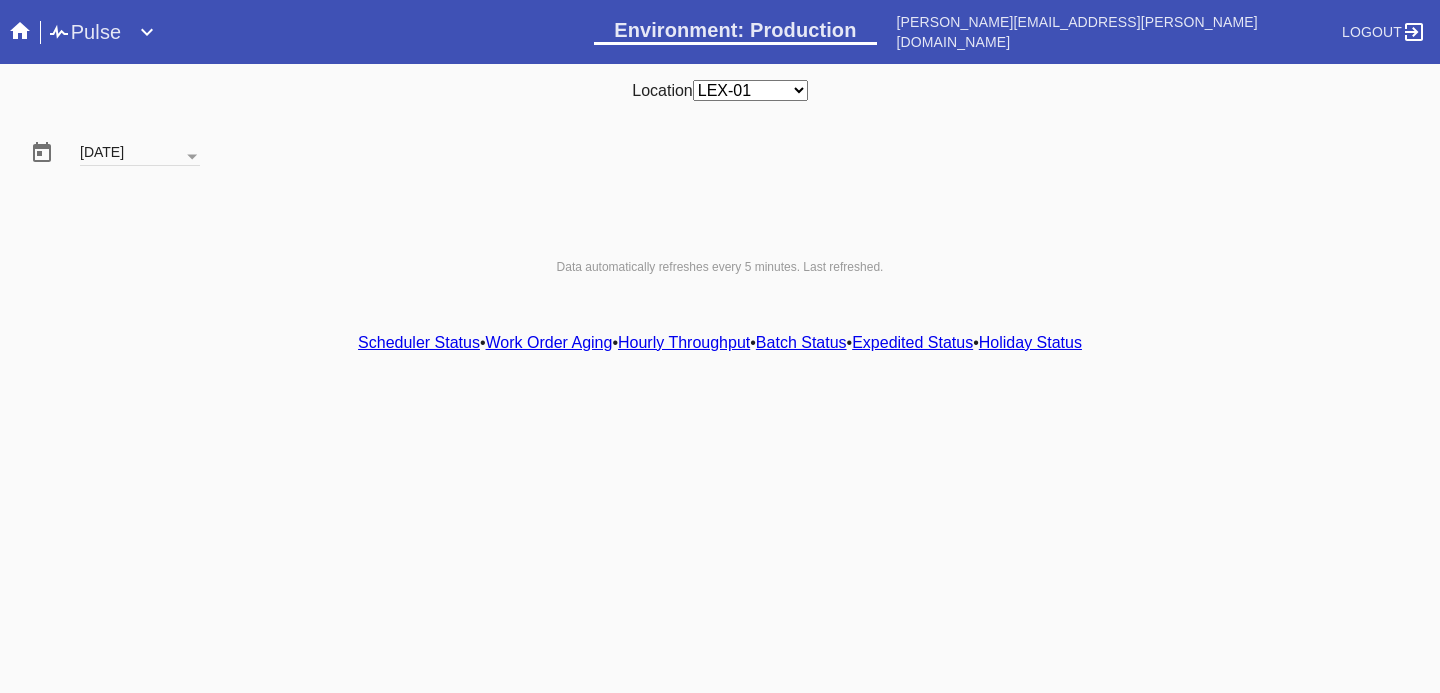 click on "Hourly Throughput" at bounding box center [684, 342] 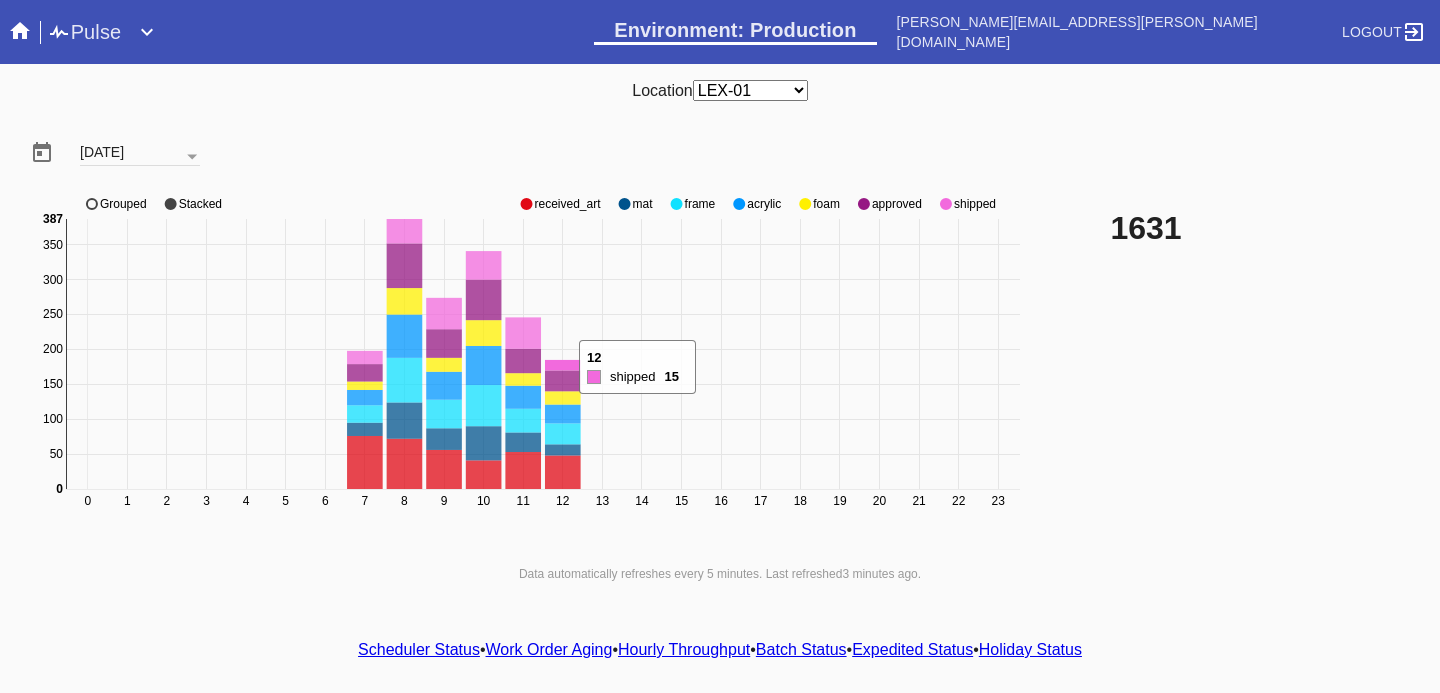 click 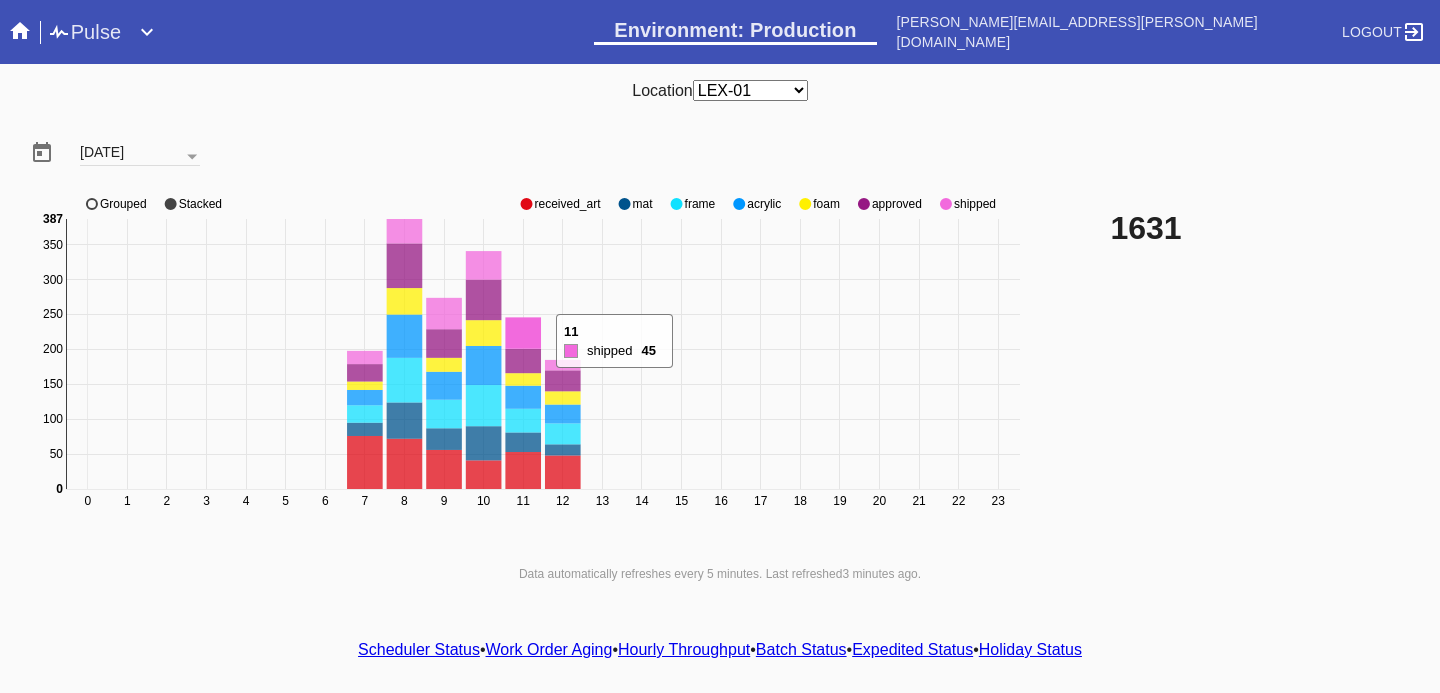 drag, startPoint x: 552, startPoint y: 382, endPoint x: 527, endPoint y: 334, distance: 54.120235 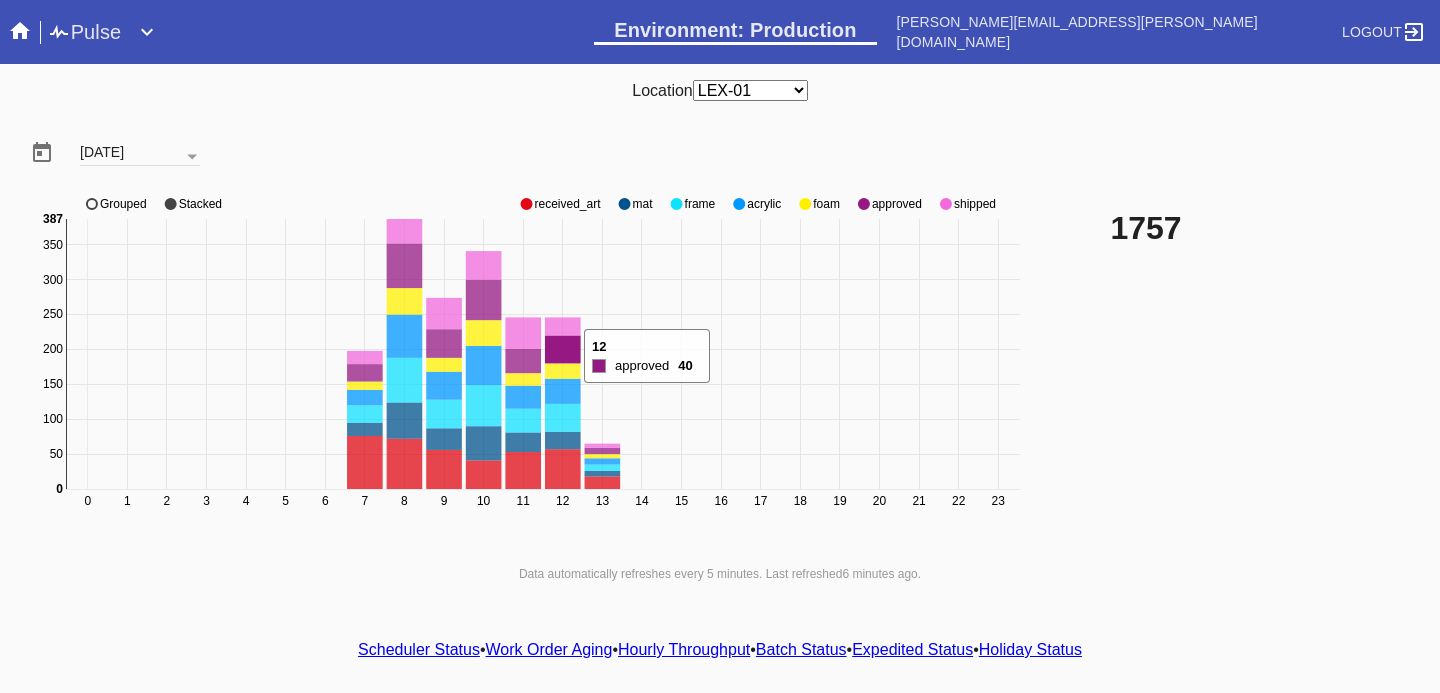 click 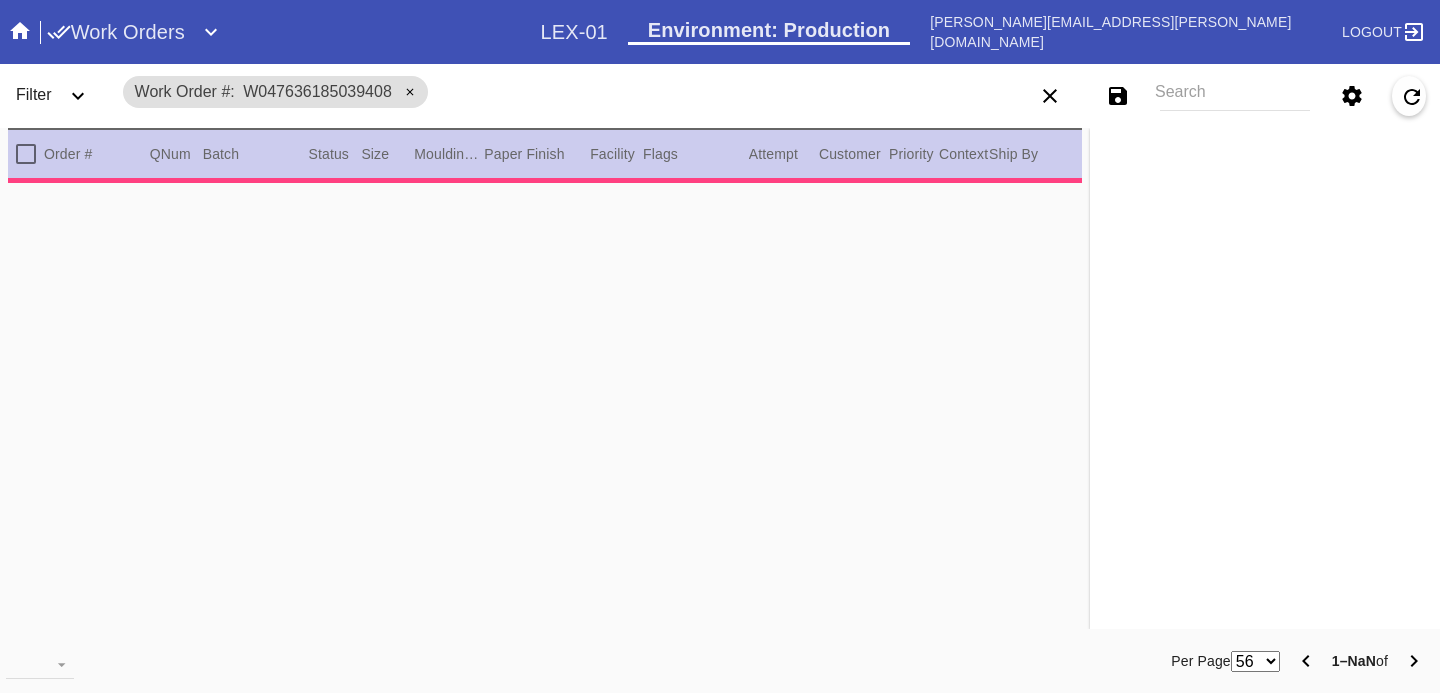scroll, scrollTop: 0, scrollLeft: 0, axis: both 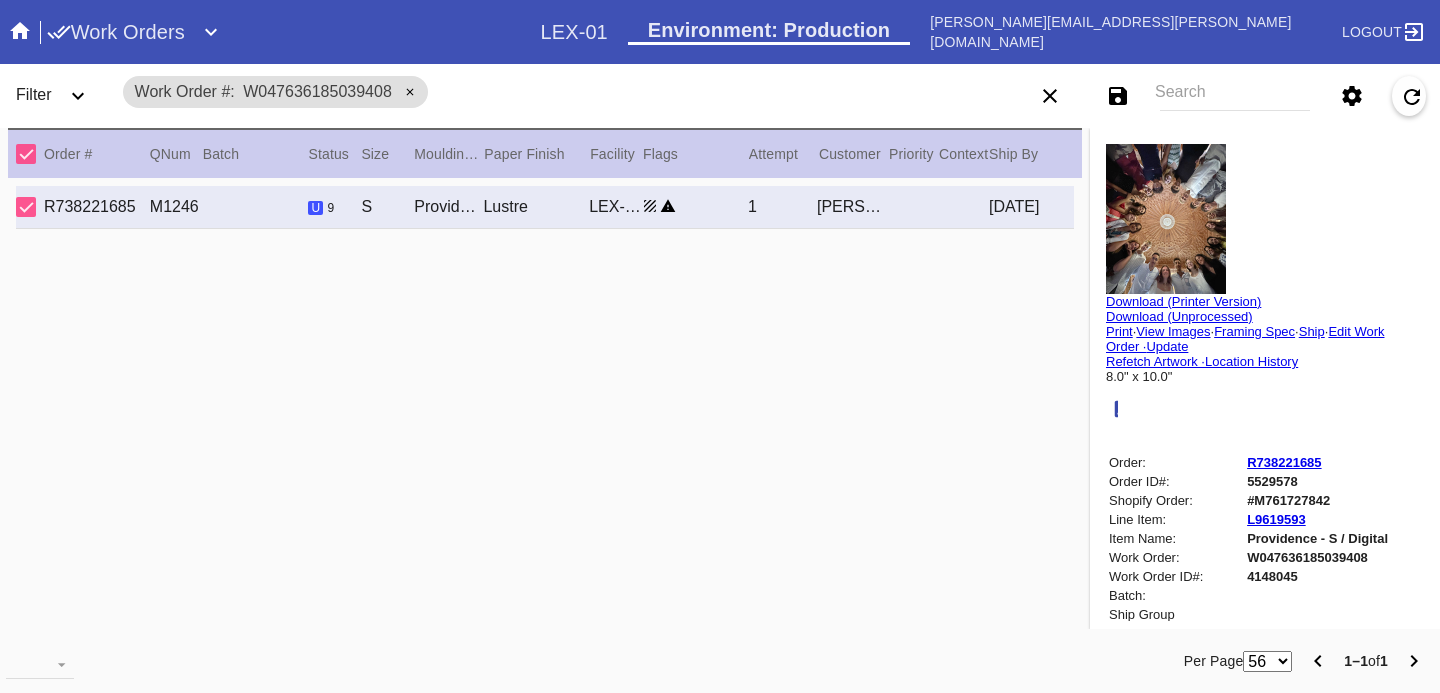type on "With Deepest Gratitude" 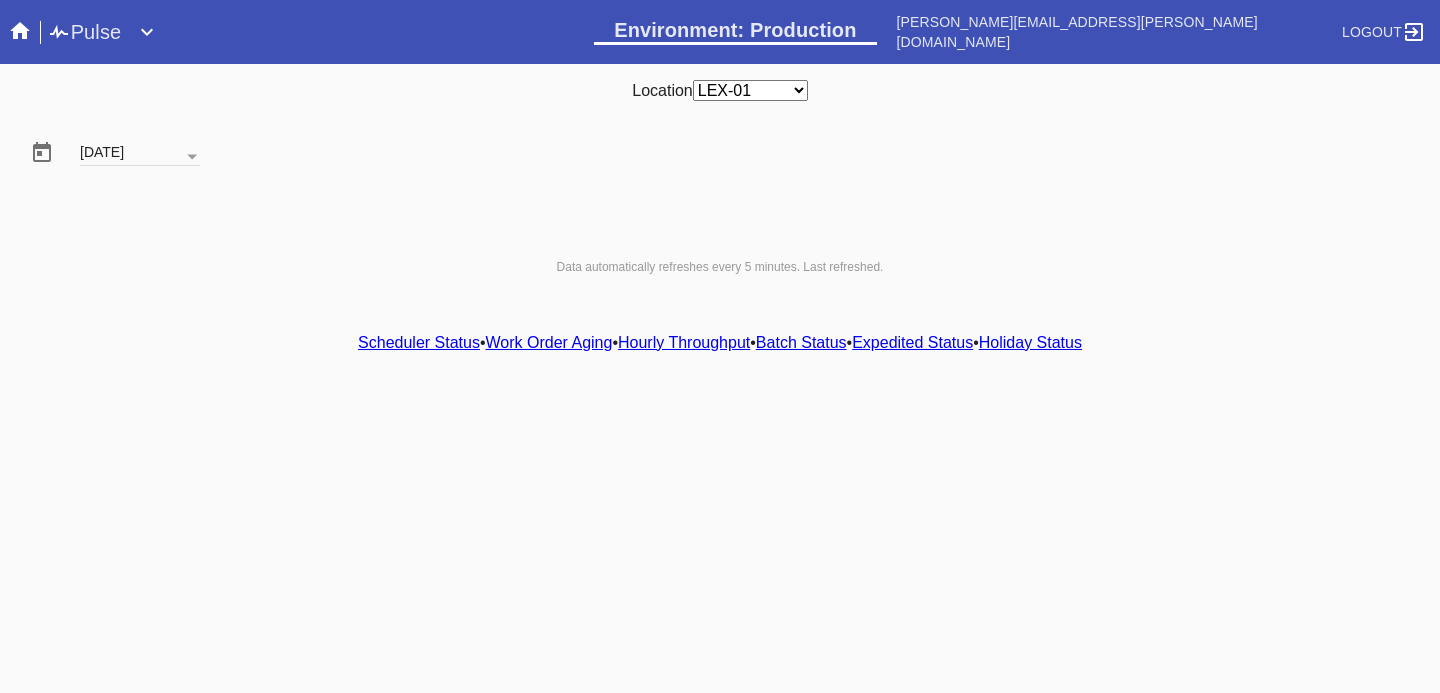 scroll, scrollTop: 0, scrollLeft: 0, axis: both 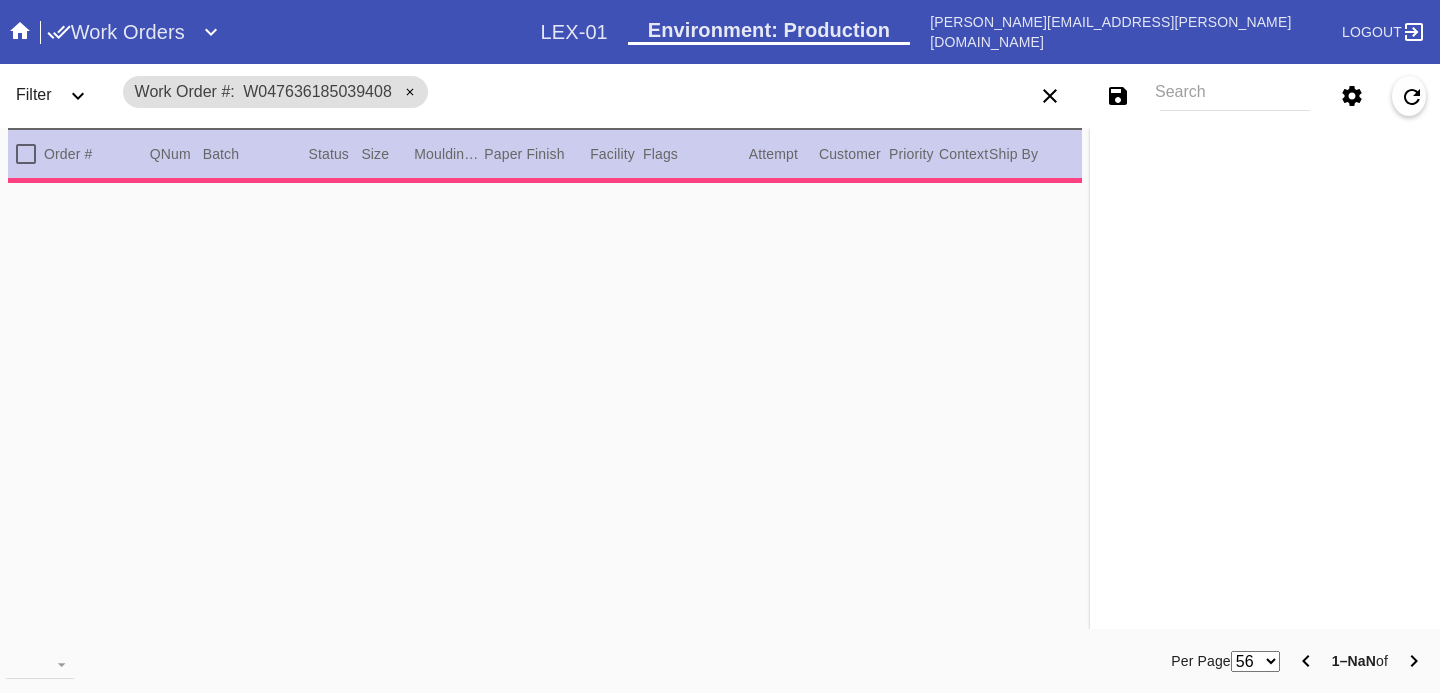 type on "2.5" 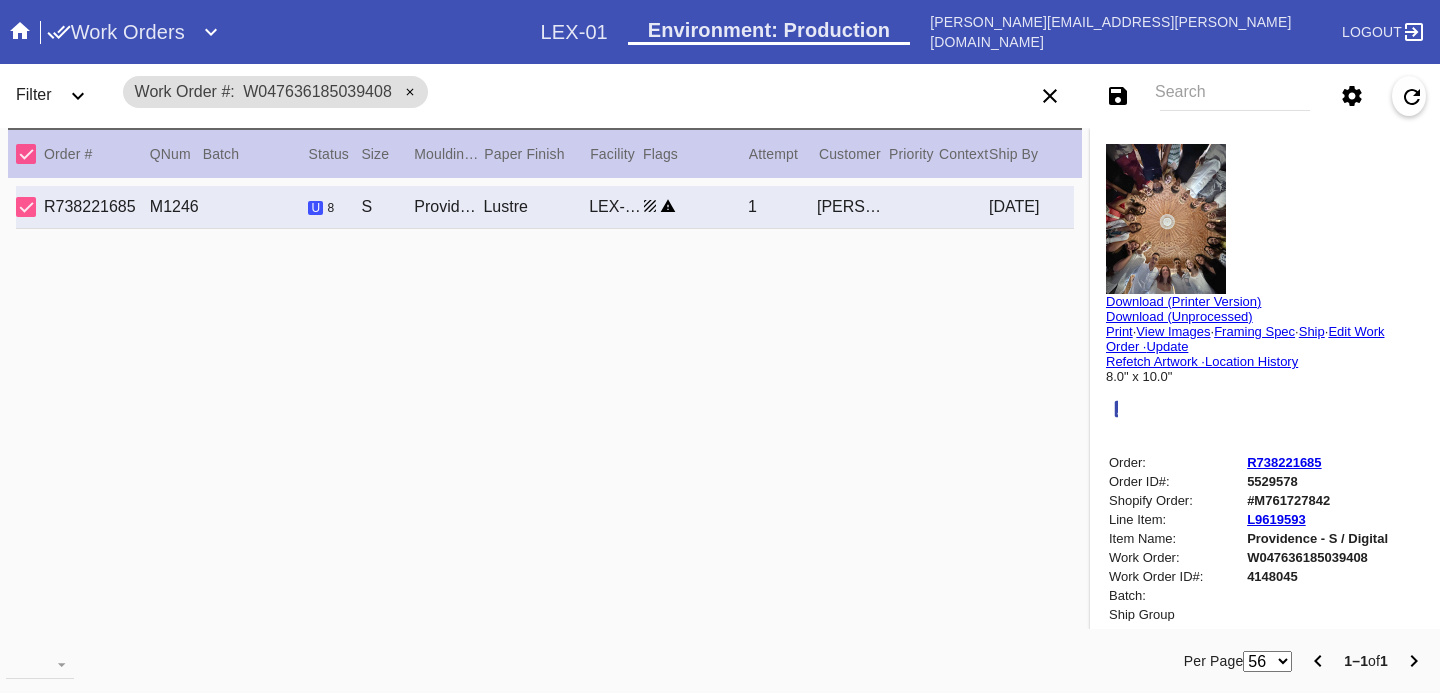 type on "With Deepest Gratitude" 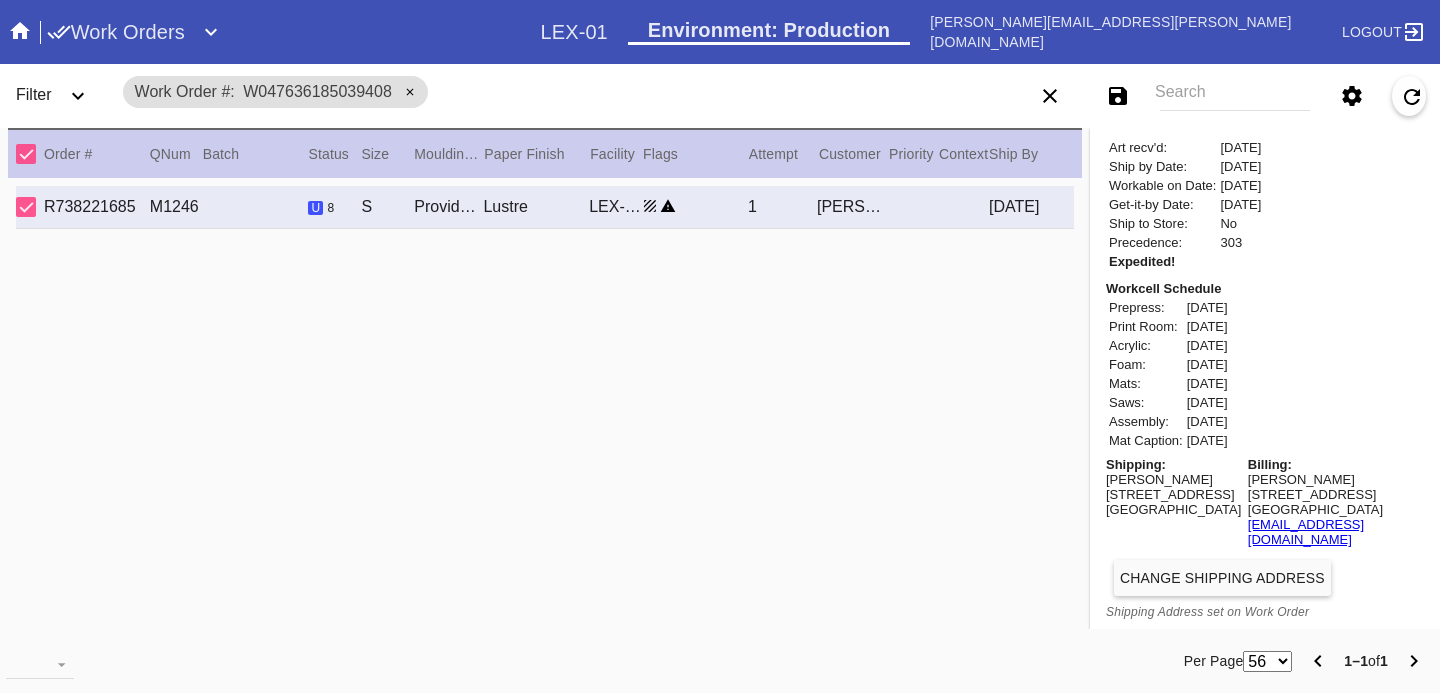 scroll, scrollTop: 0, scrollLeft: 0, axis: both 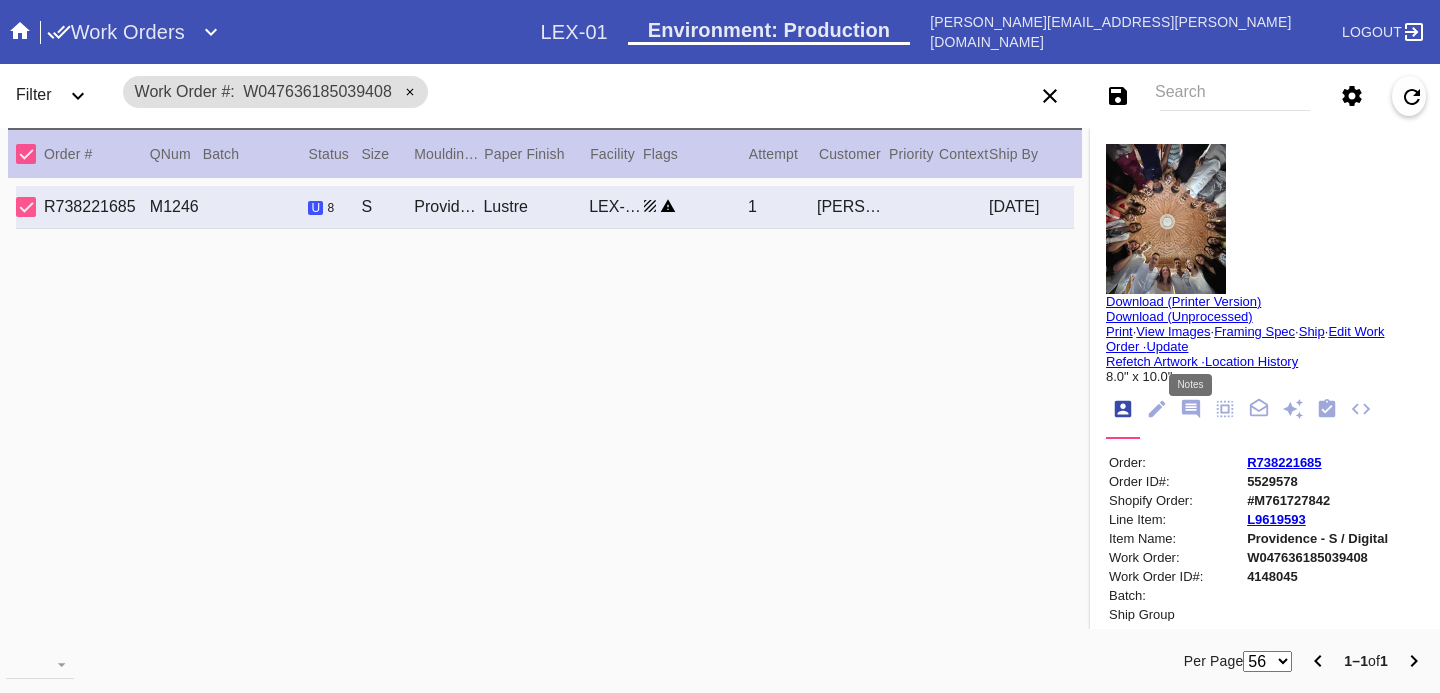 click 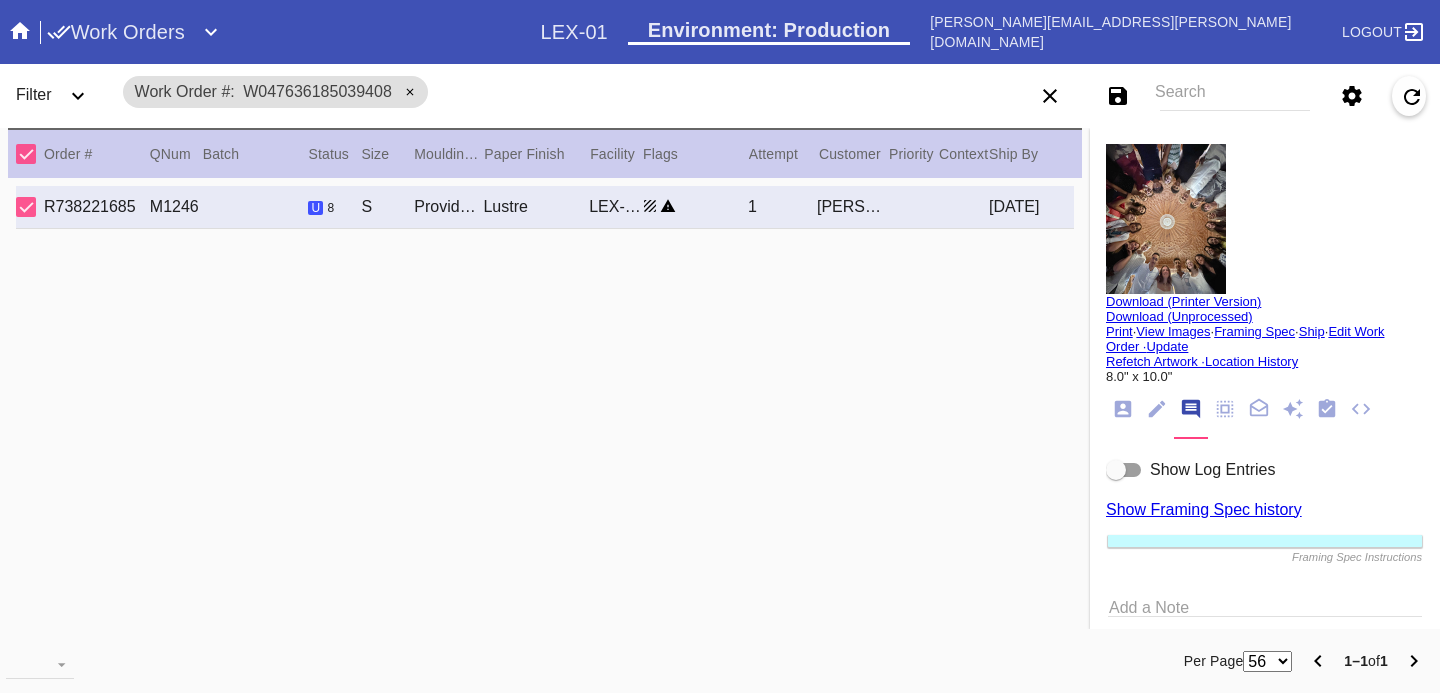 click at bounding box center [1116, 470] 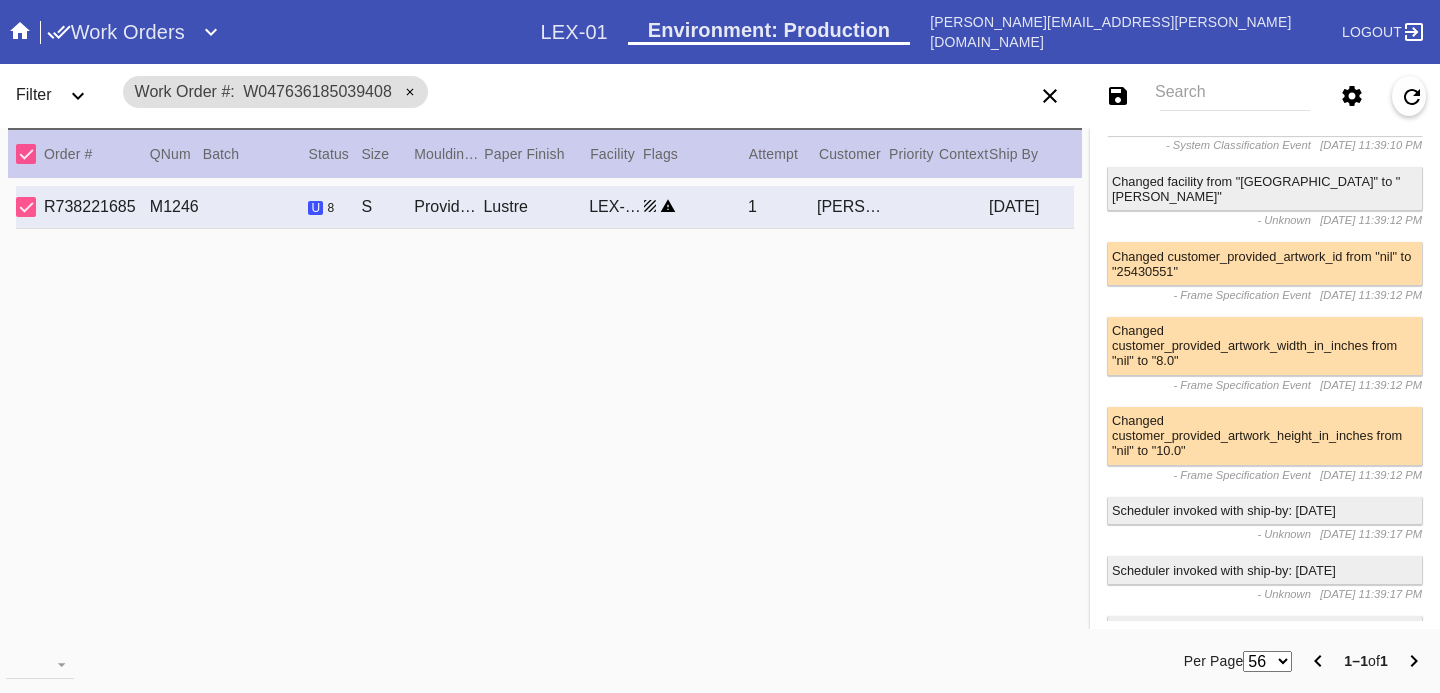 scroll, scrollTop: 950, scrollLeft: 0, axis: vertical 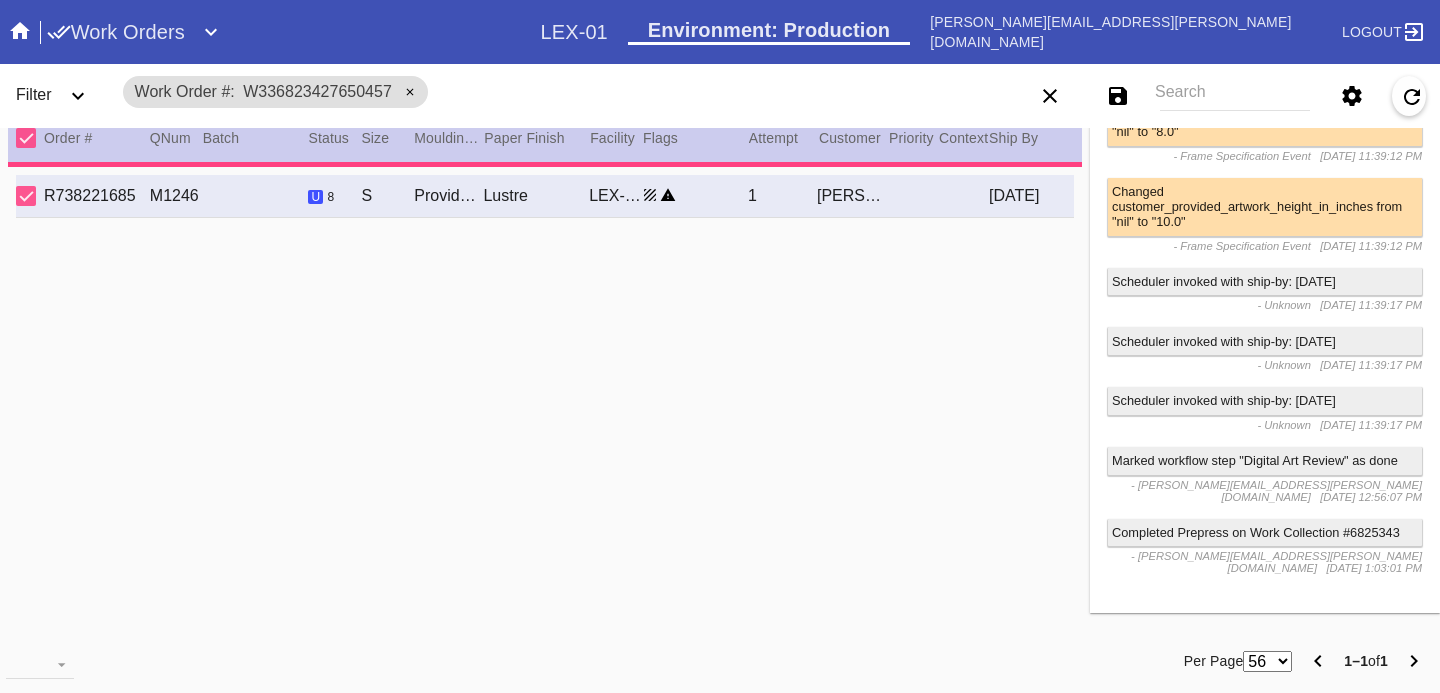 type on "1.5" 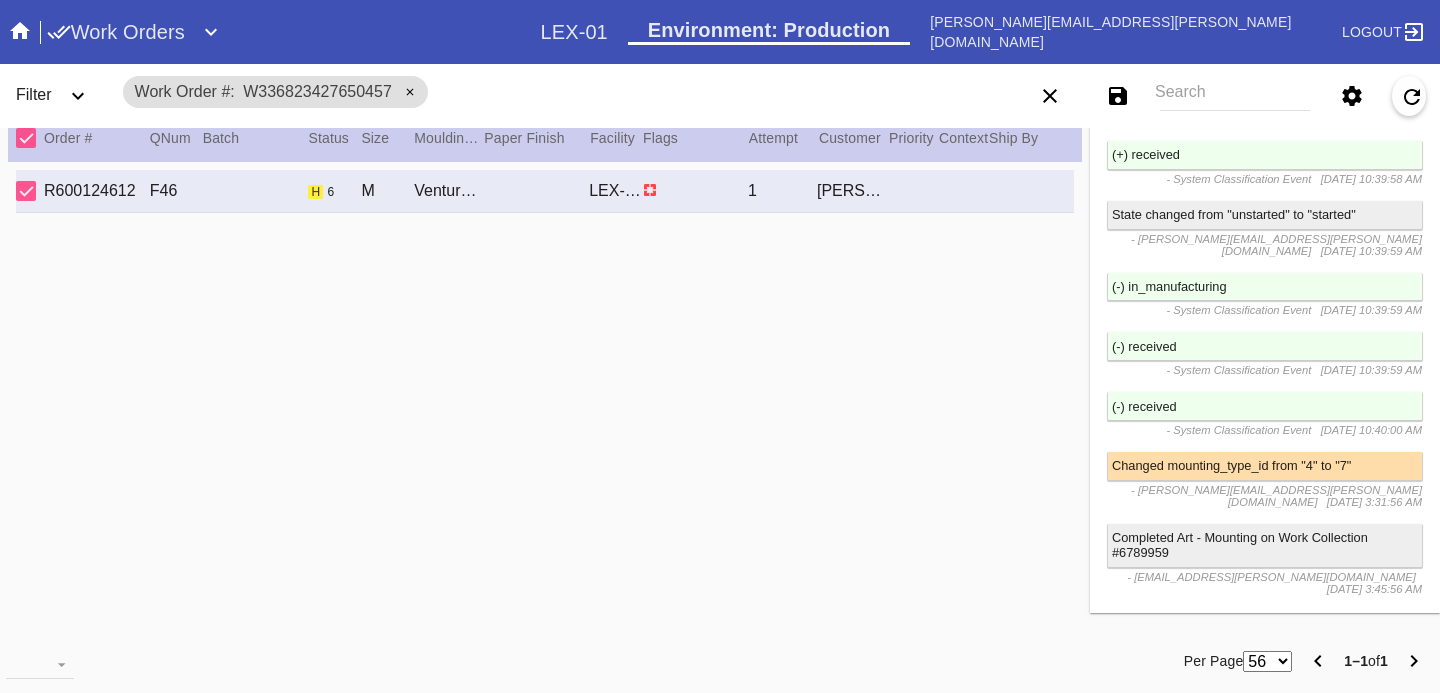 scroll, scrollTop: 3903, scrollLeft: 0, axis: vertical 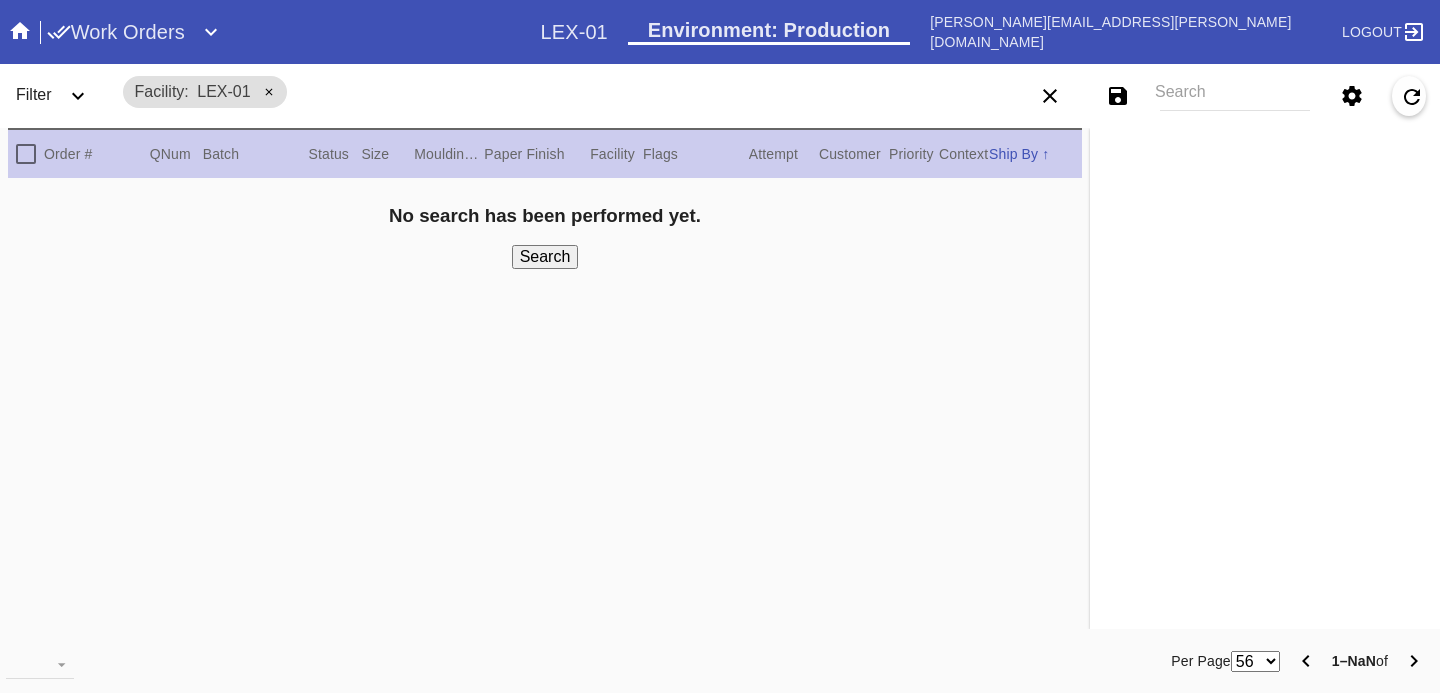 click 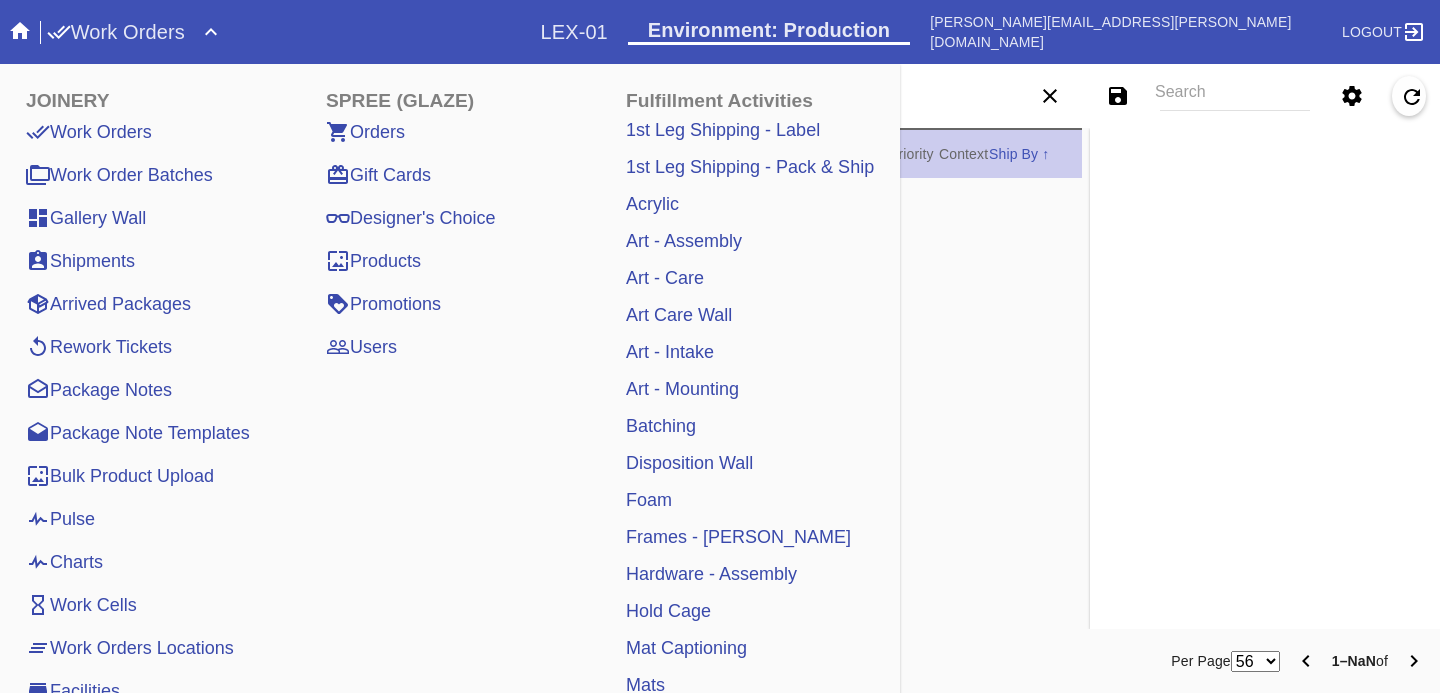 click on "Pulse" at bounding box center [60, 519] 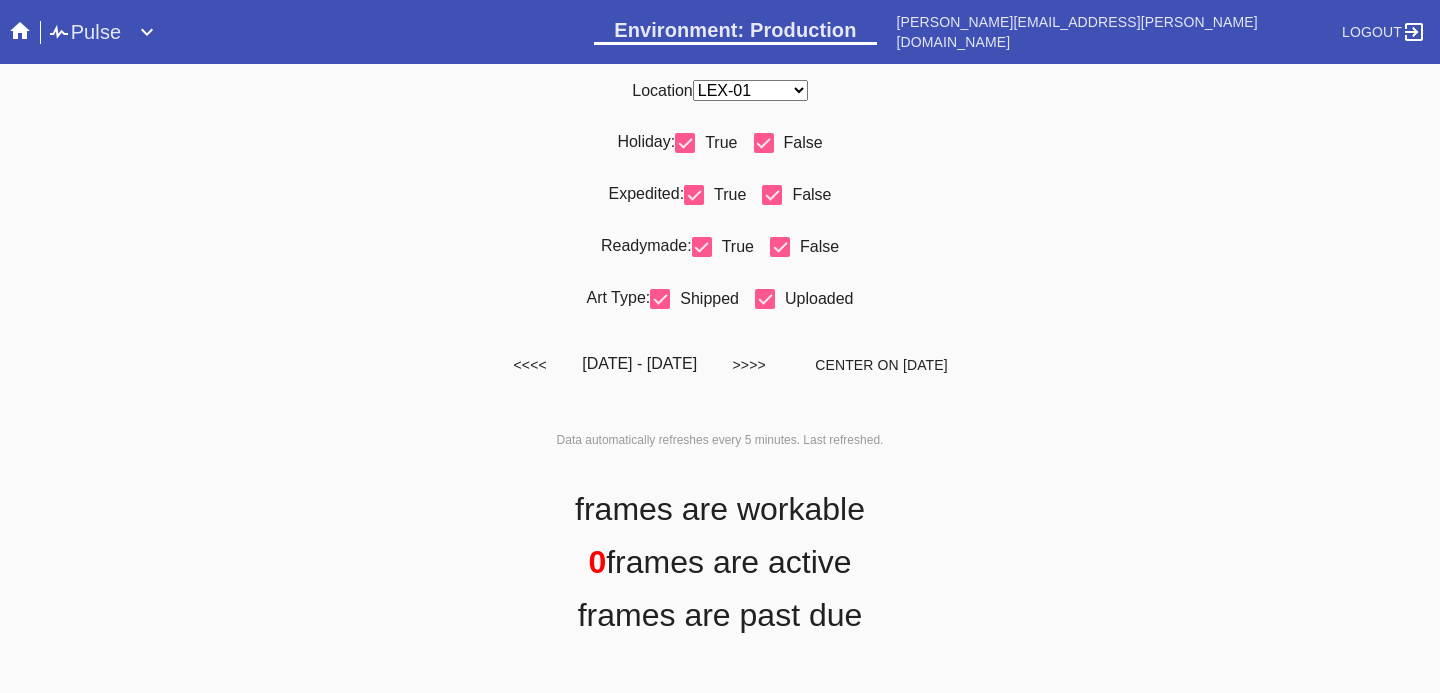 scroll, scrollTop: 0, scrollLeft: 0, axis: both 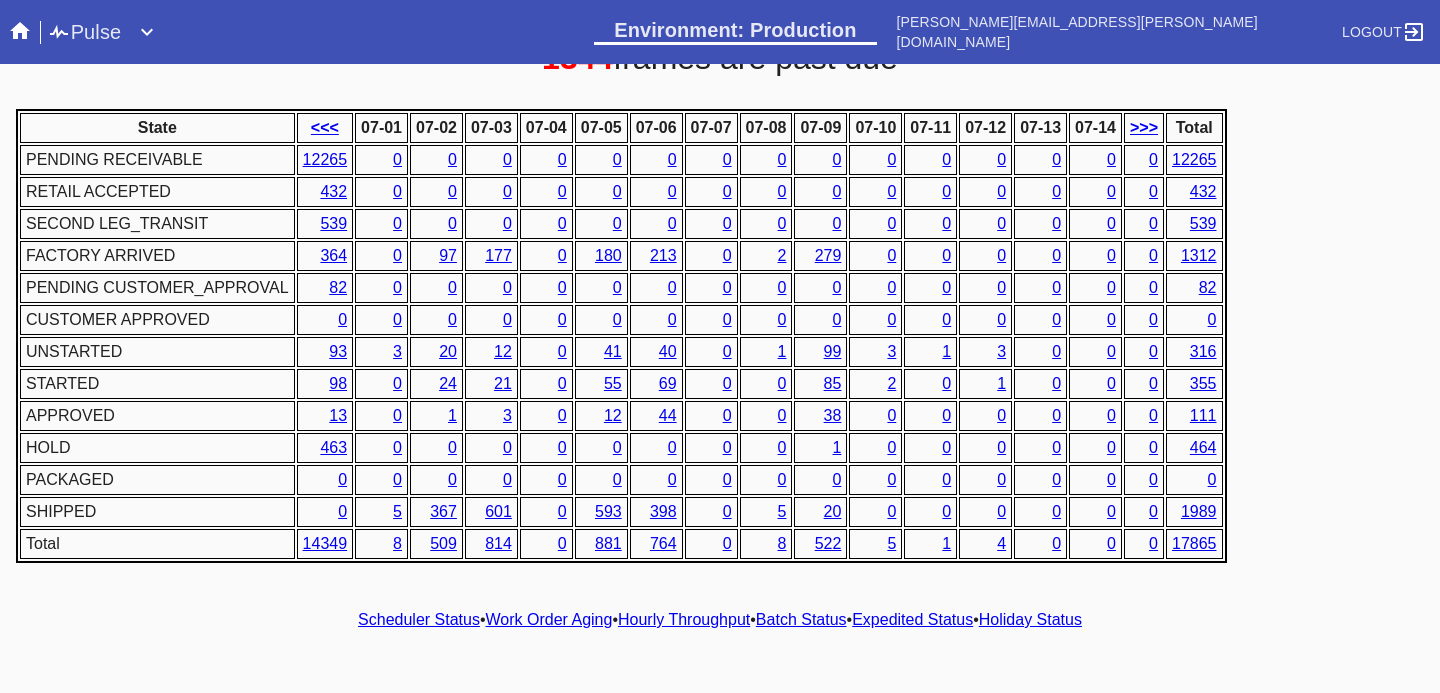 click on "Hourly Throughput" at bounding box center (684, 619) 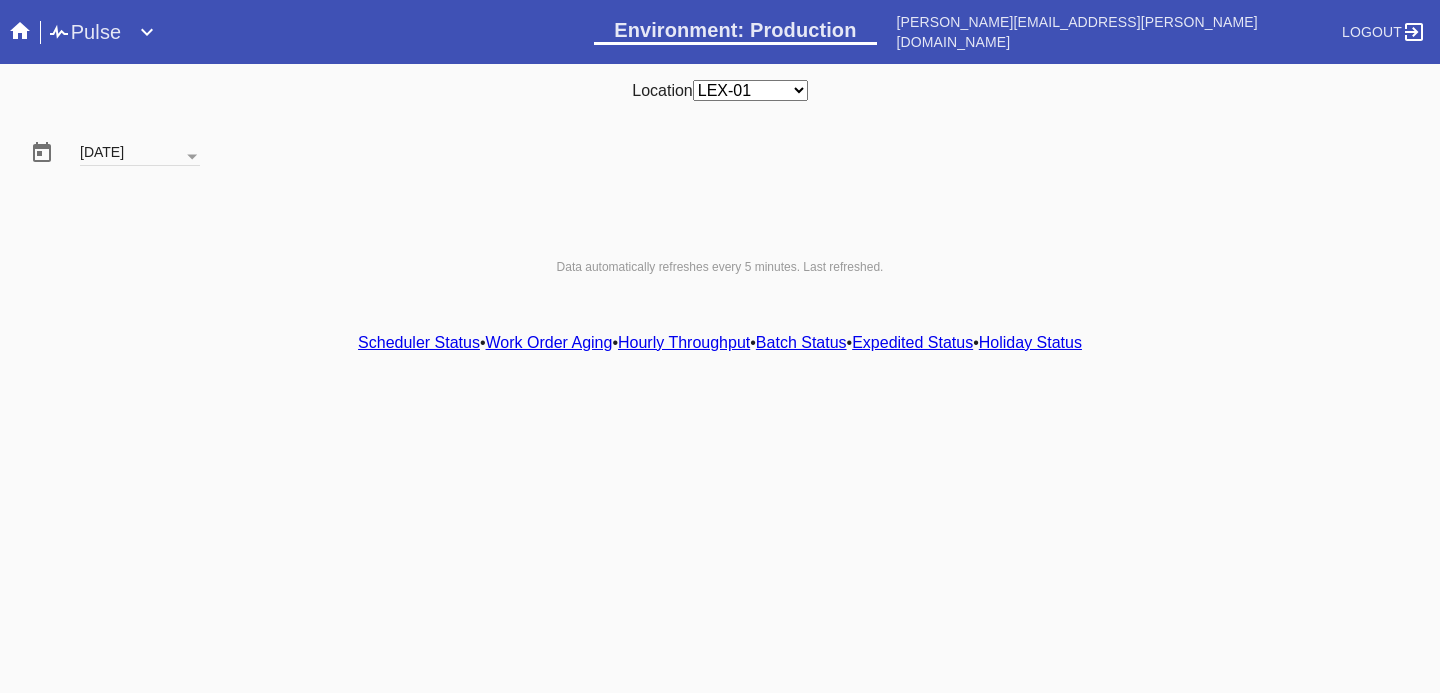 click on "Hourly Throughput" at bounding box center (684, 342) 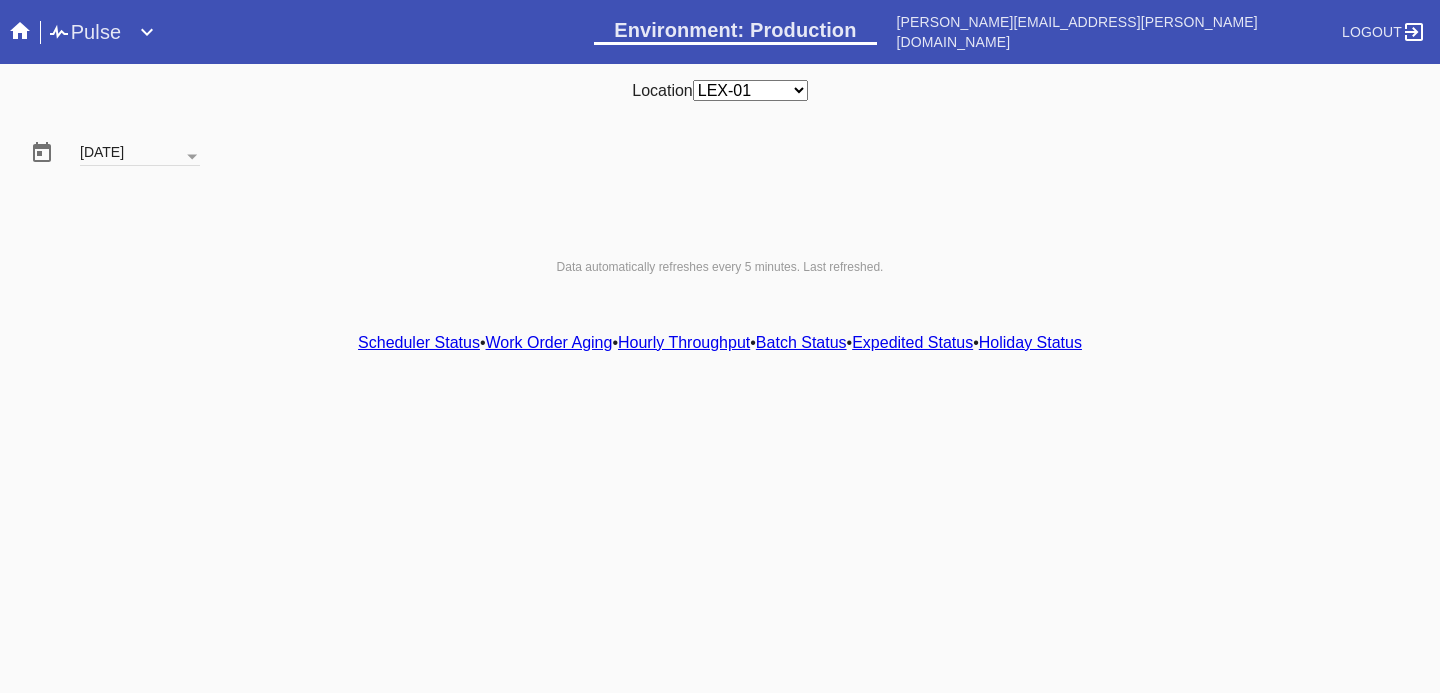 scroll, scrollTop: 0, scrollLeft: 0, axis: both 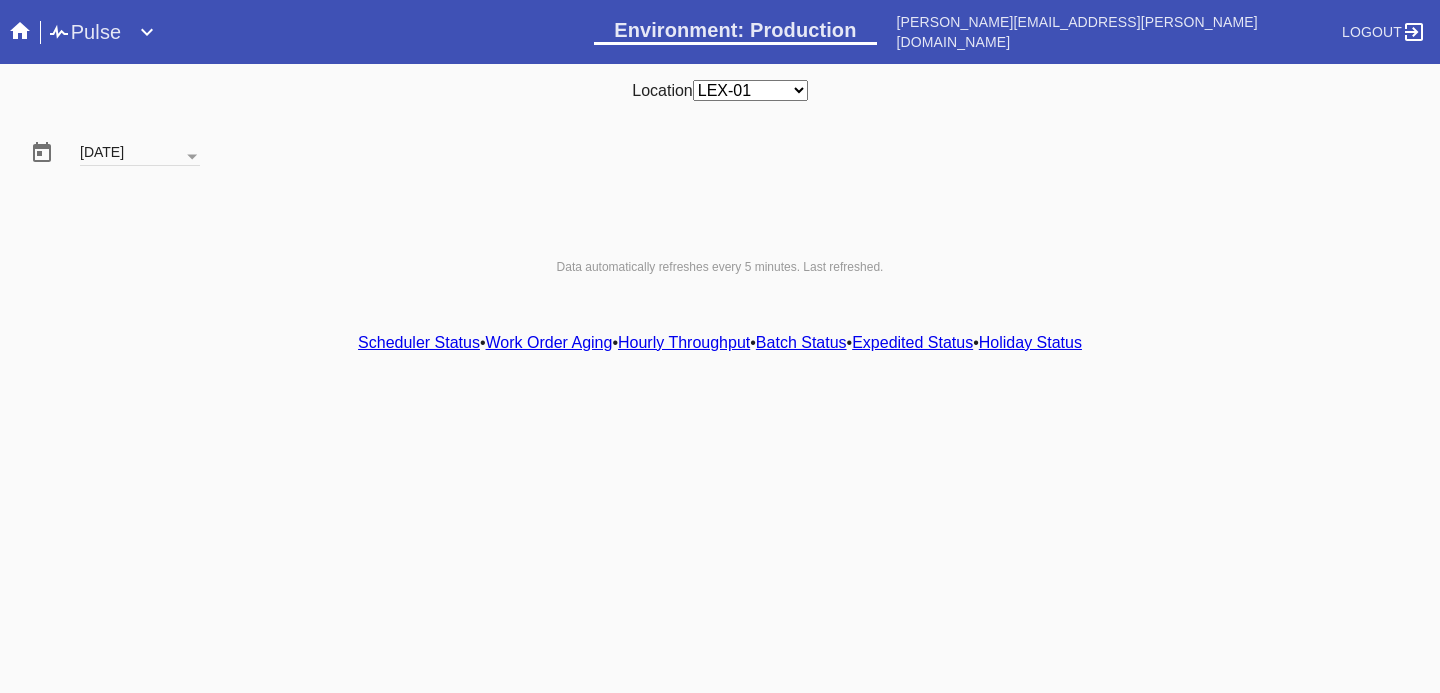 click on "Scheduler Status  •  Work Order Aging  •  Hourly Throughput  •  Batch Status  •  Expedited Status  •  Holiday Status" at bounding box center (720, 343) 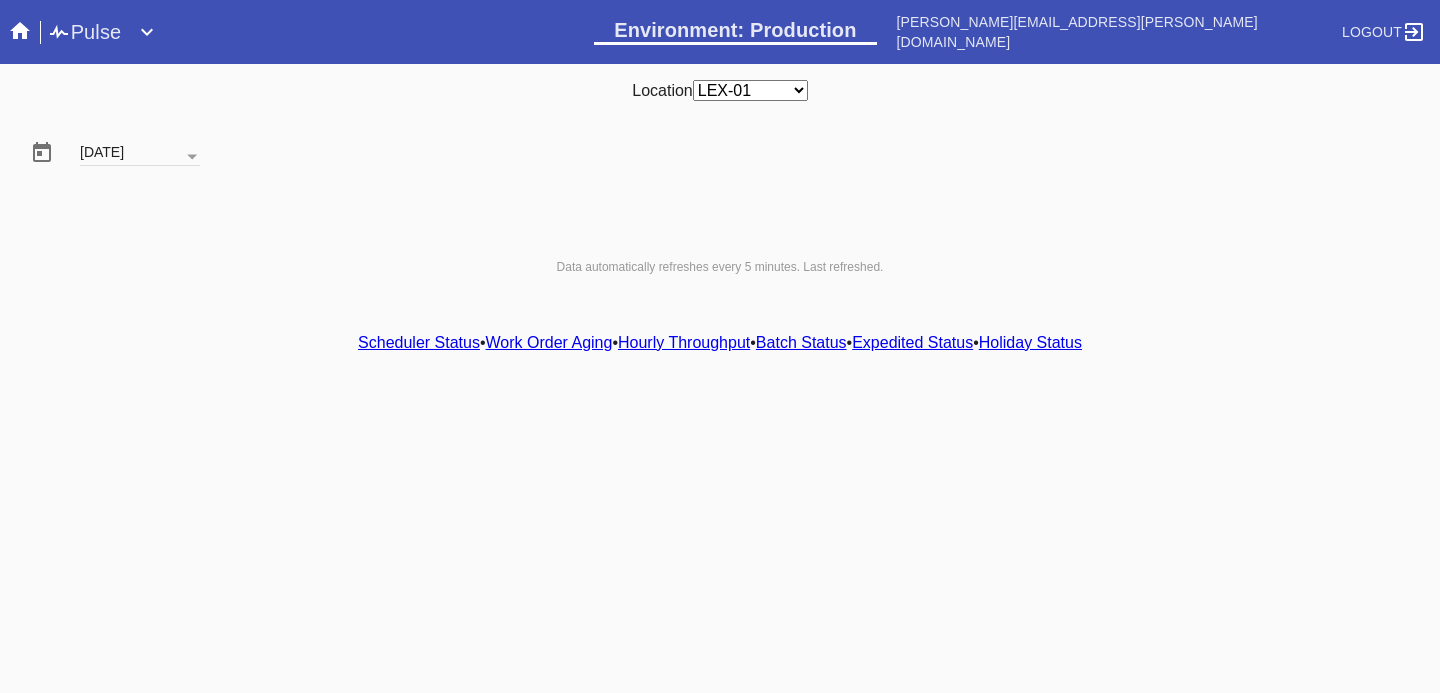scroll, scrollTop: 0, scrollLeft: 0, axis: both 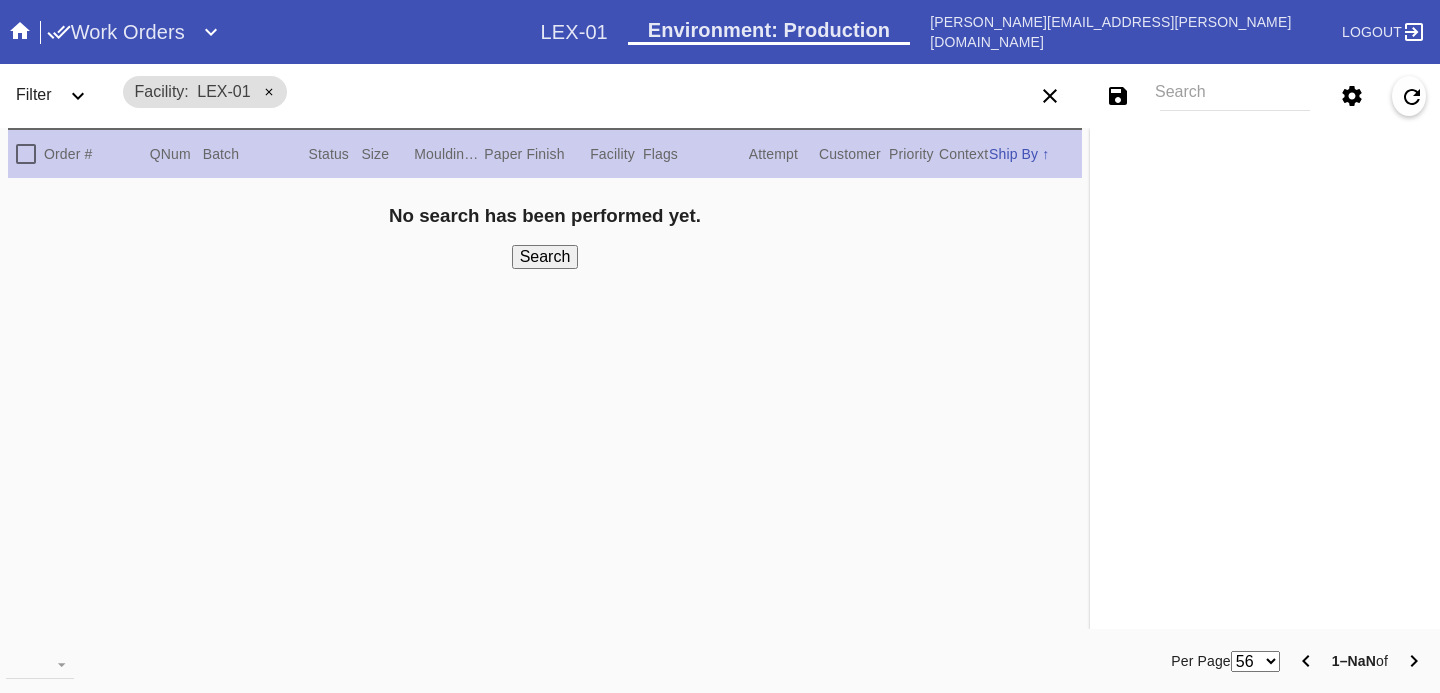 click 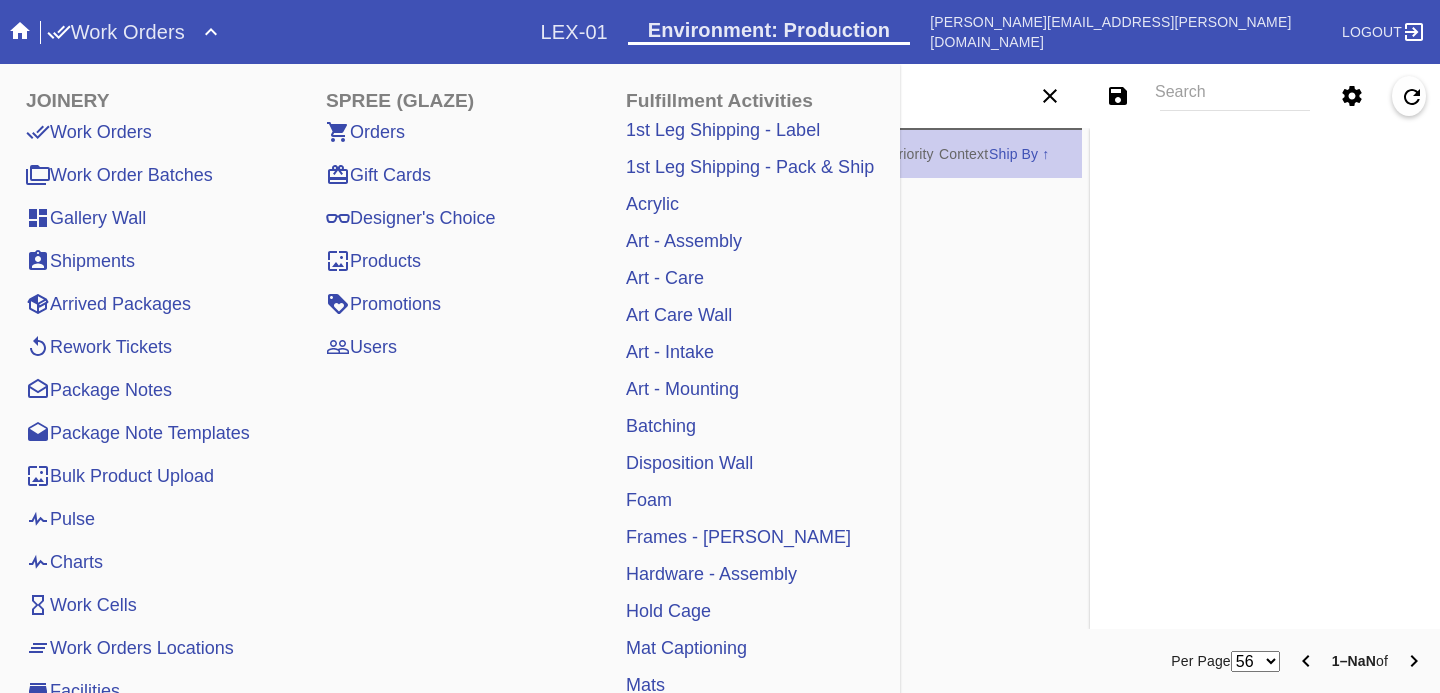 click on "Pulse" at bounding box center (60, 519) 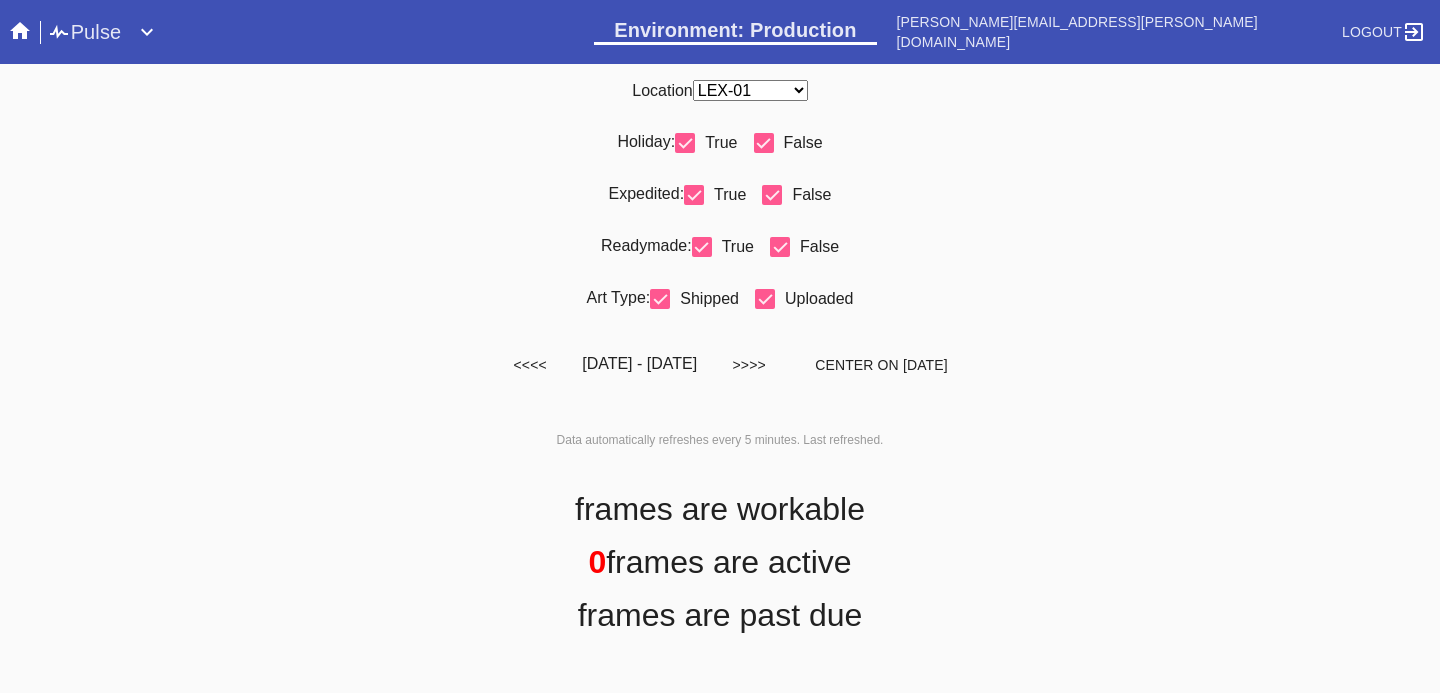 scroll, scrollTop: 0, scrollLeft: 0, axis: both 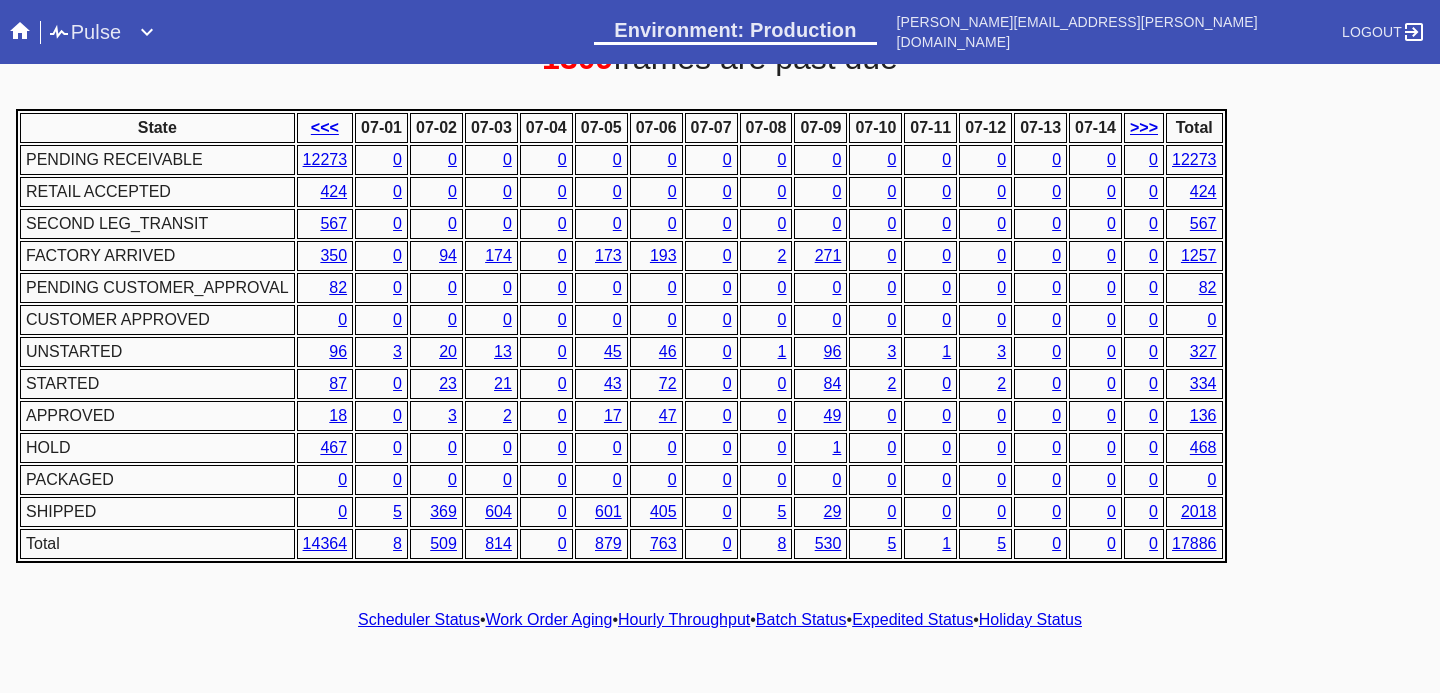 click on "Hourly Throughput" at bounding box center [684, 619] 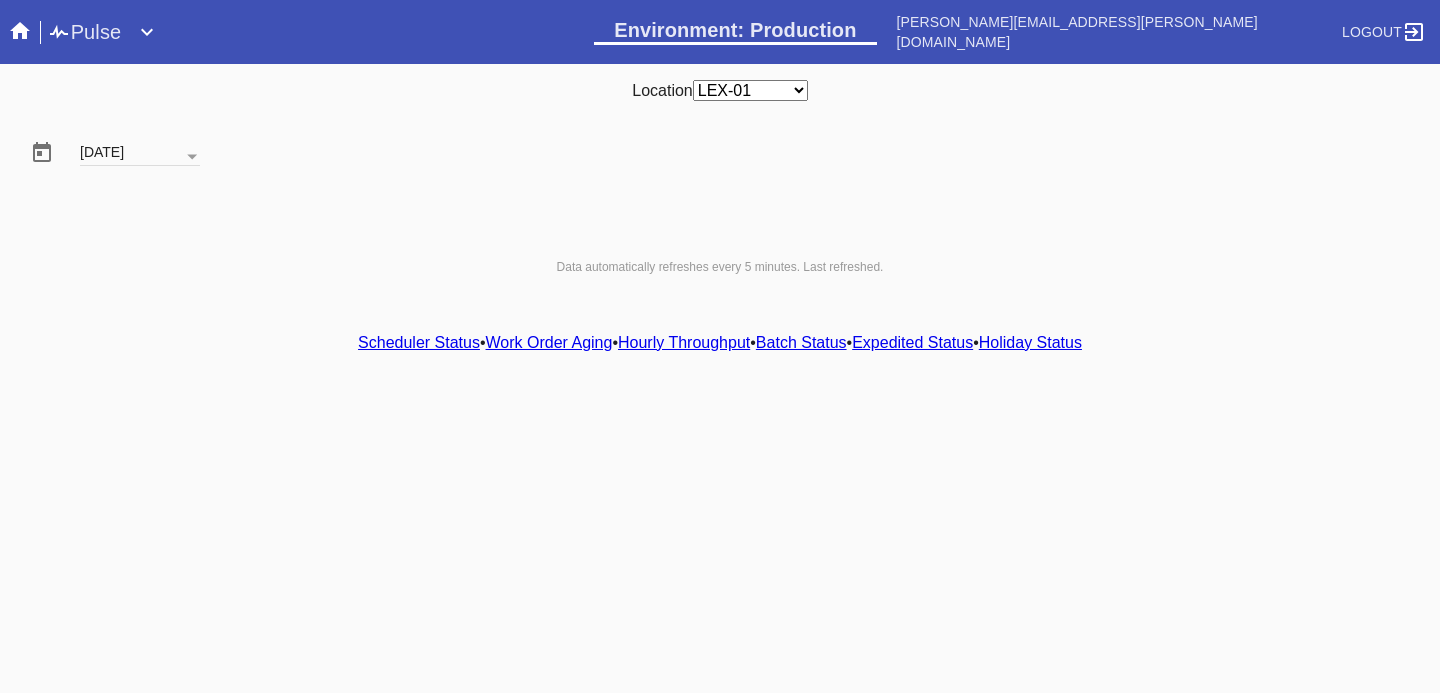 scroll, scrollTop: 0, scrollLeft: 0, axis: both 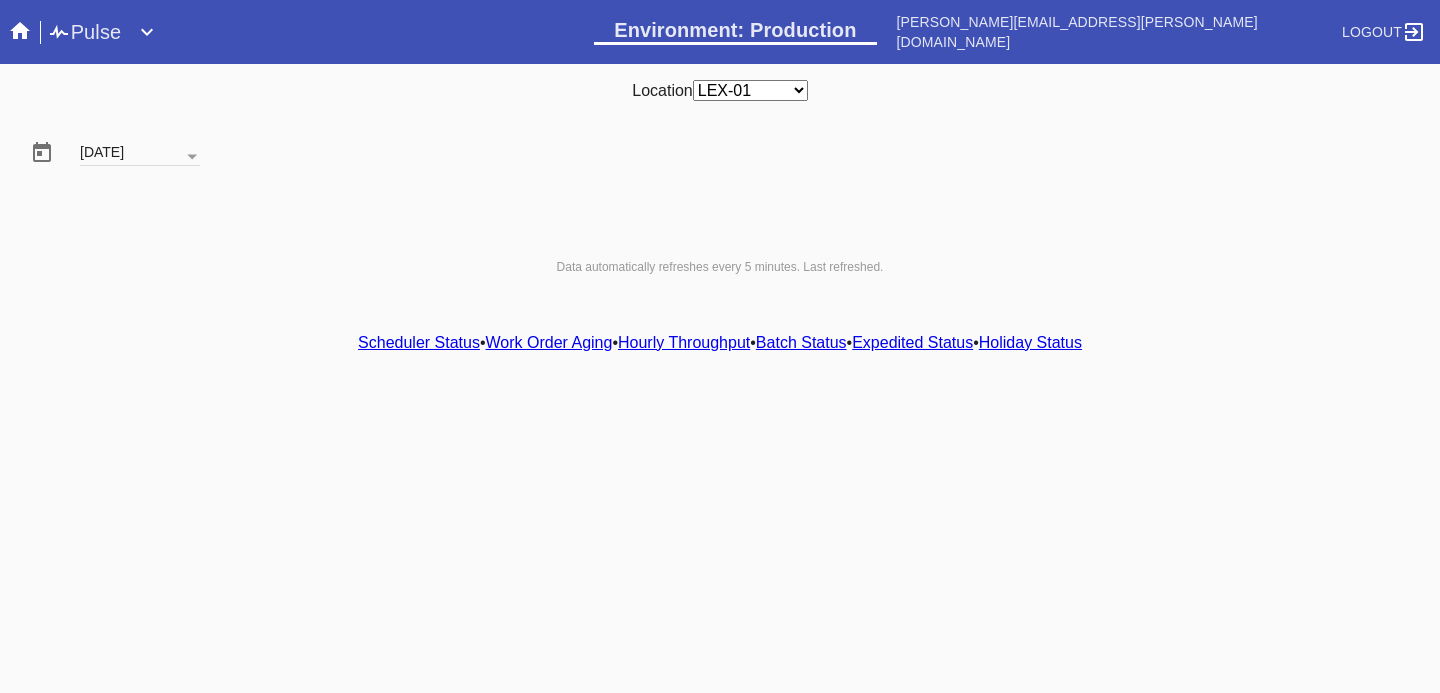 click on "Hourly Throughput" at bounding box center (684, 342) 